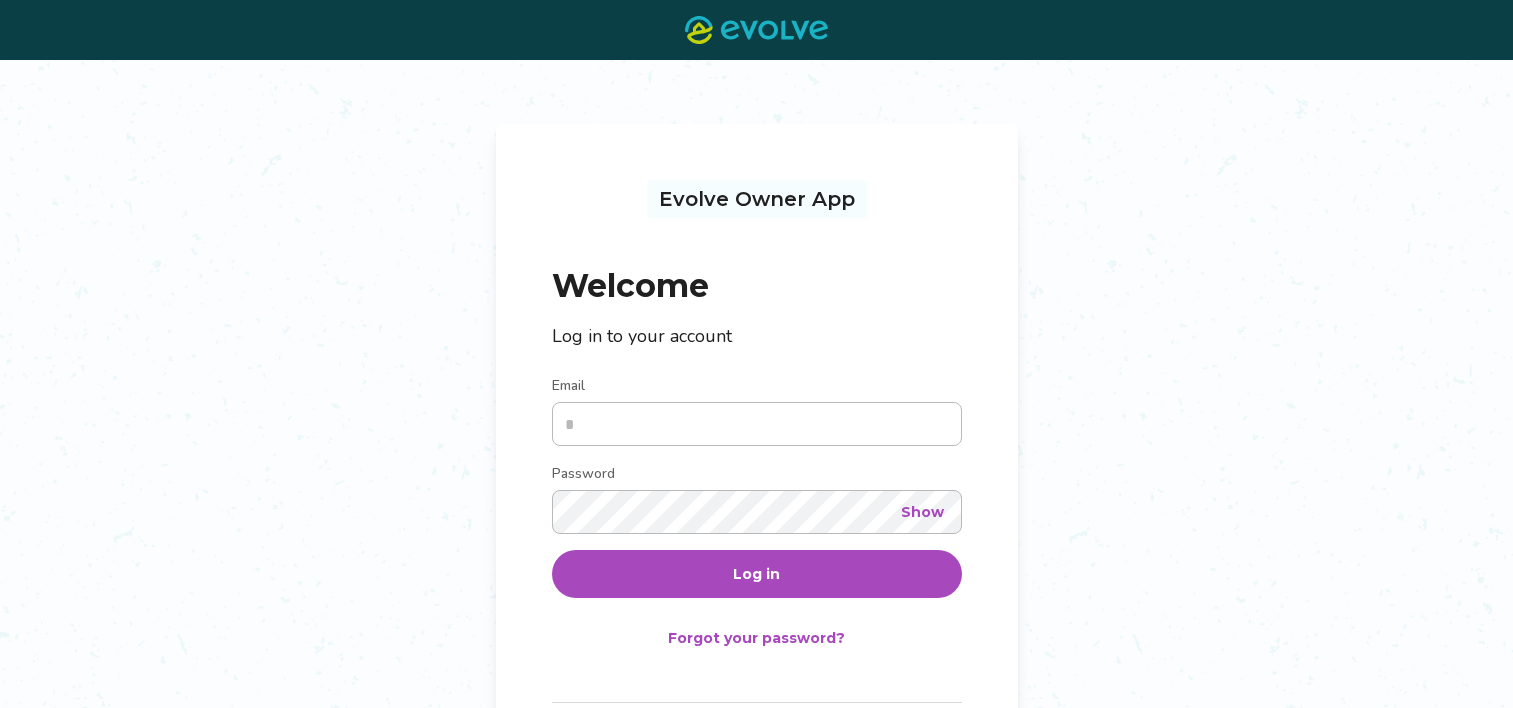 scroll, scrollTop: 0, scrollLeft: 0, axis: both 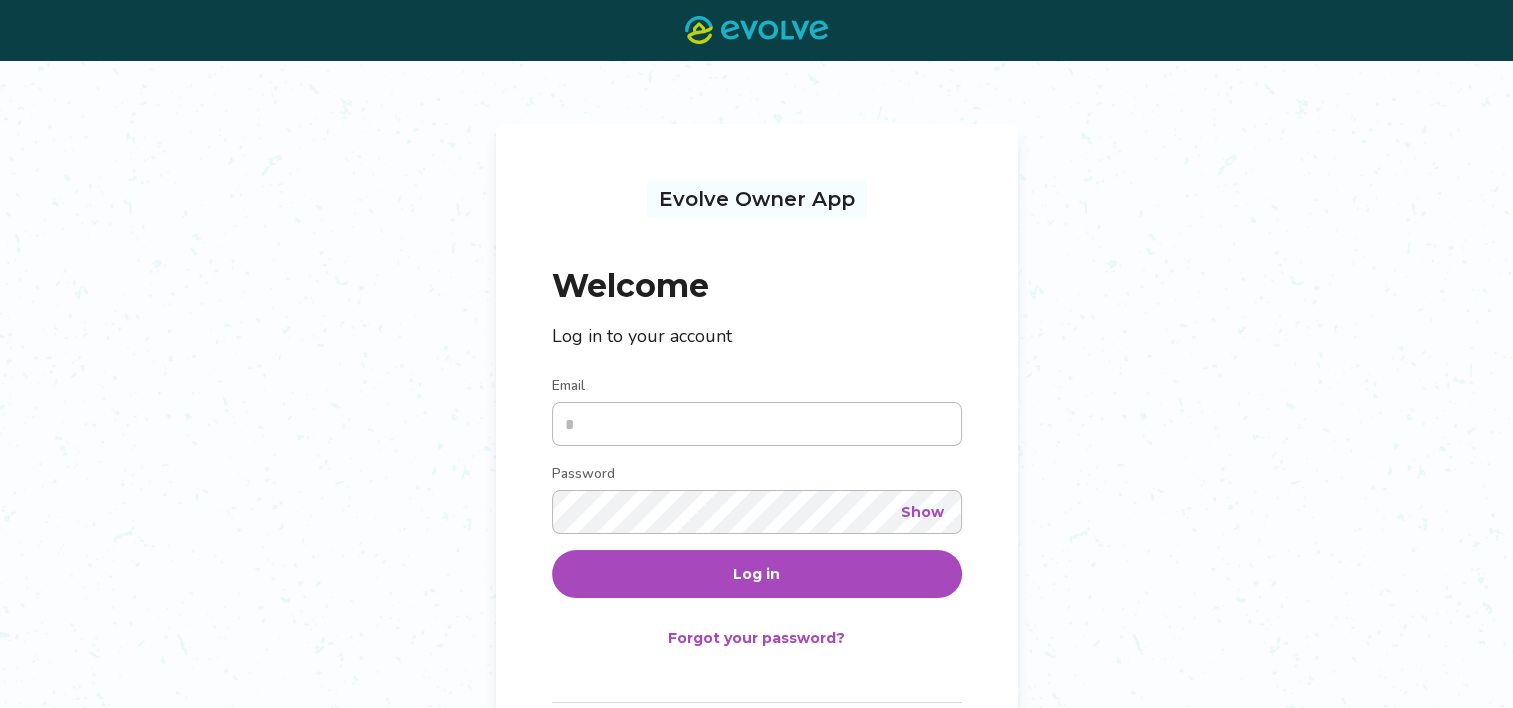 type on "**********" 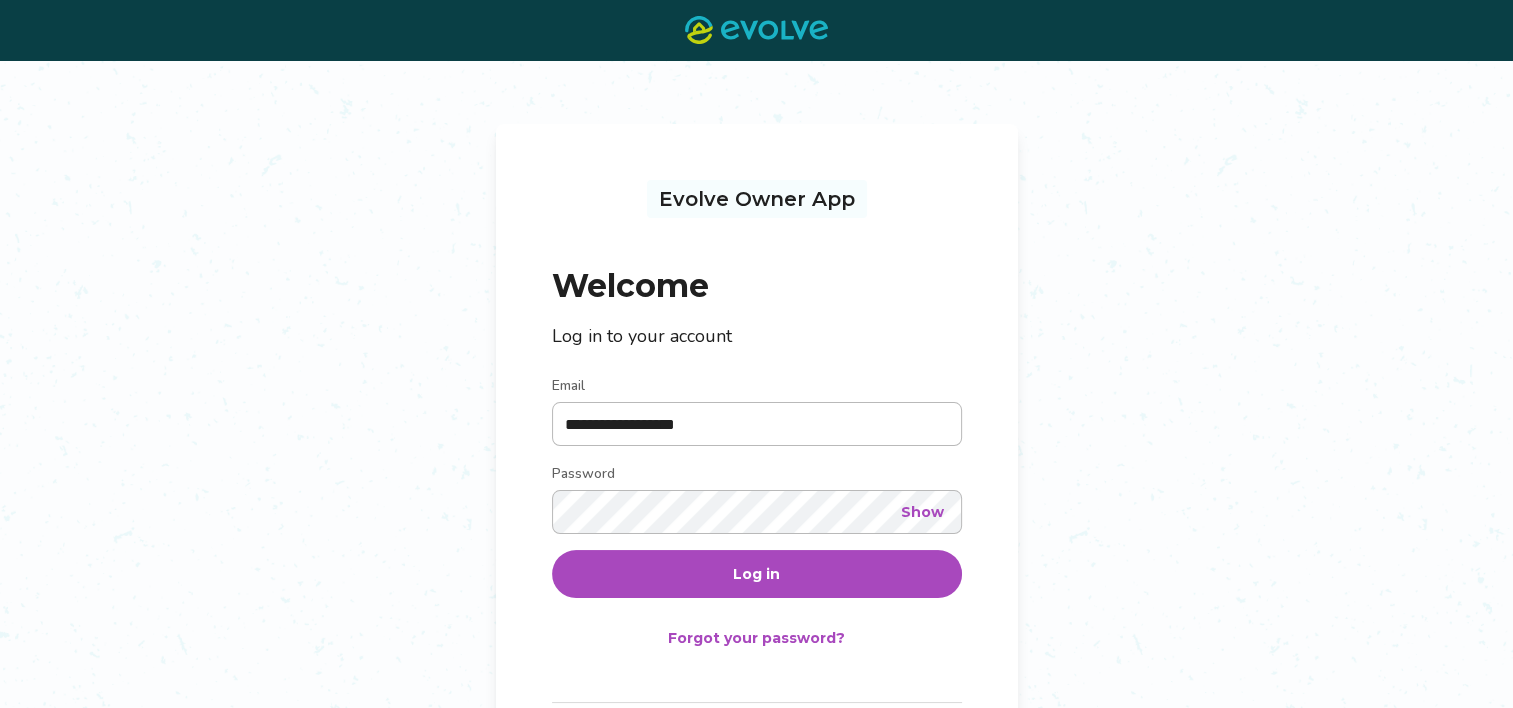 click on "Log in" at bounding box center (756, 574) 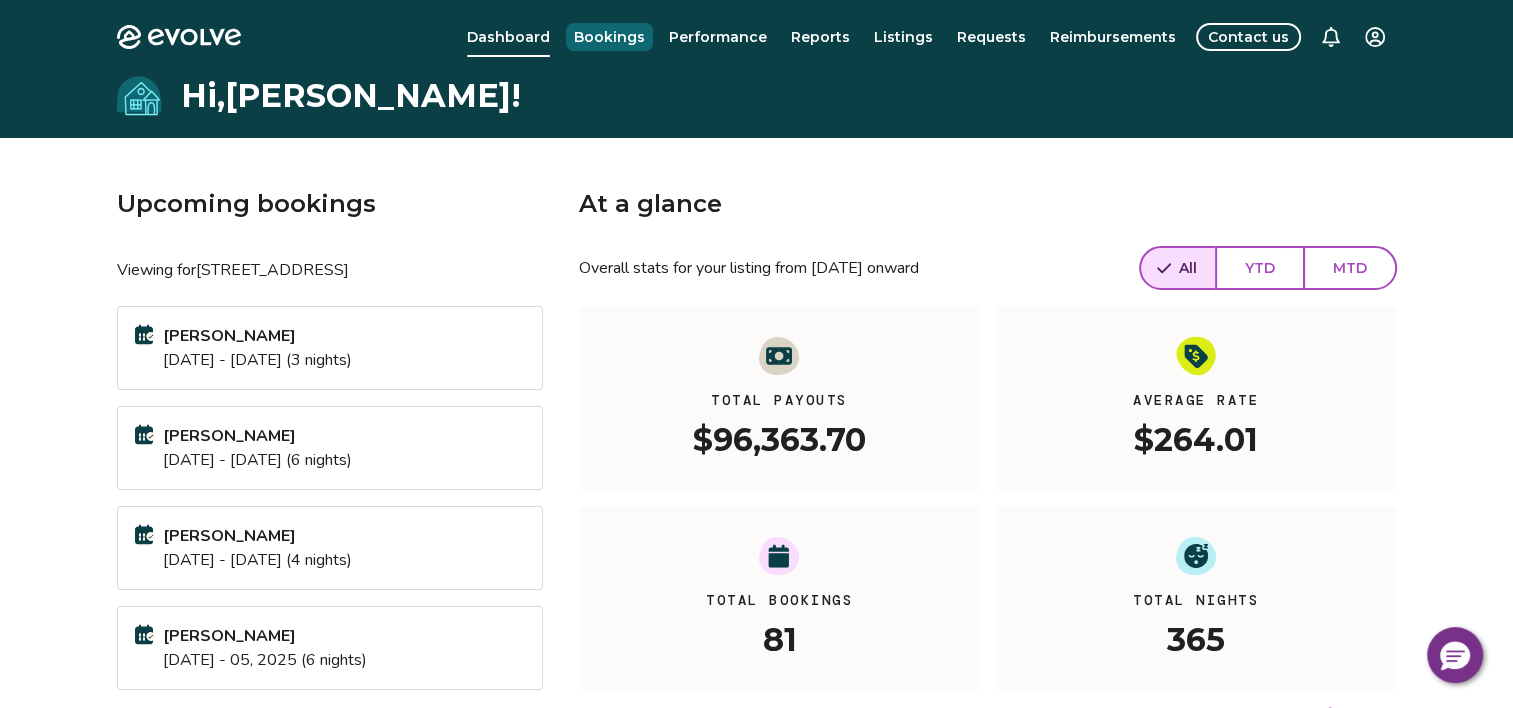 click on "Bookings" at bounding box center (609, 37) 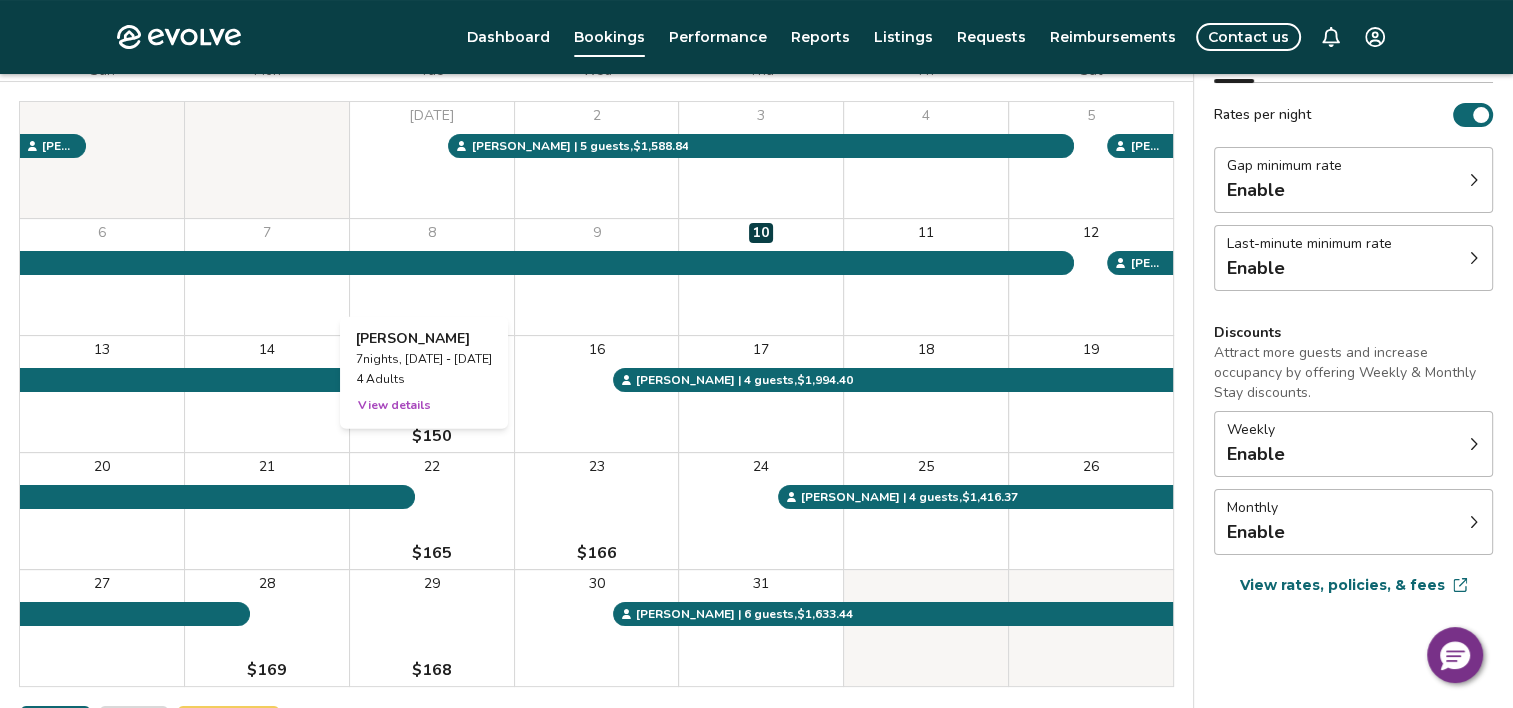 scroll, scrollTop: 200, scrollLeft: 0, axis: vertical 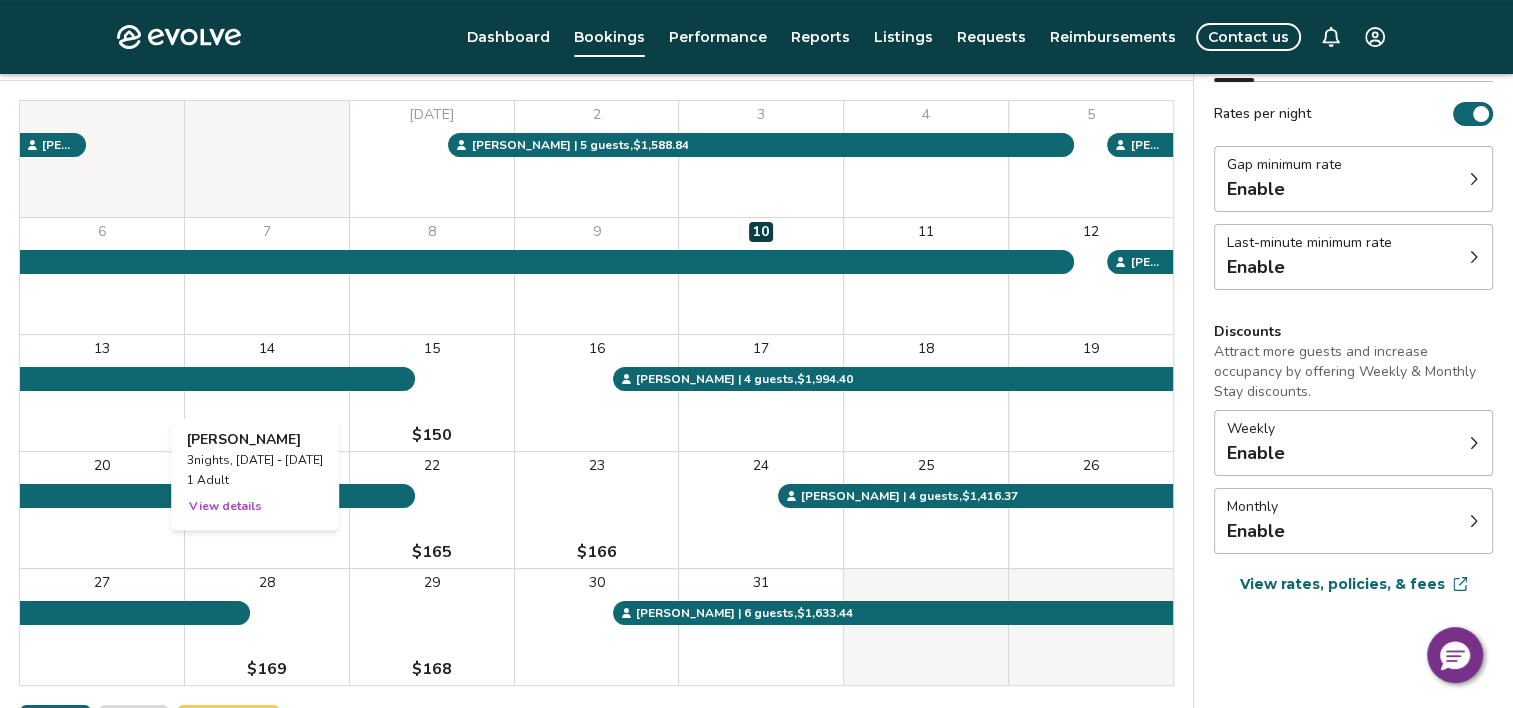 click on "View details" at bounding box center [225, 506] 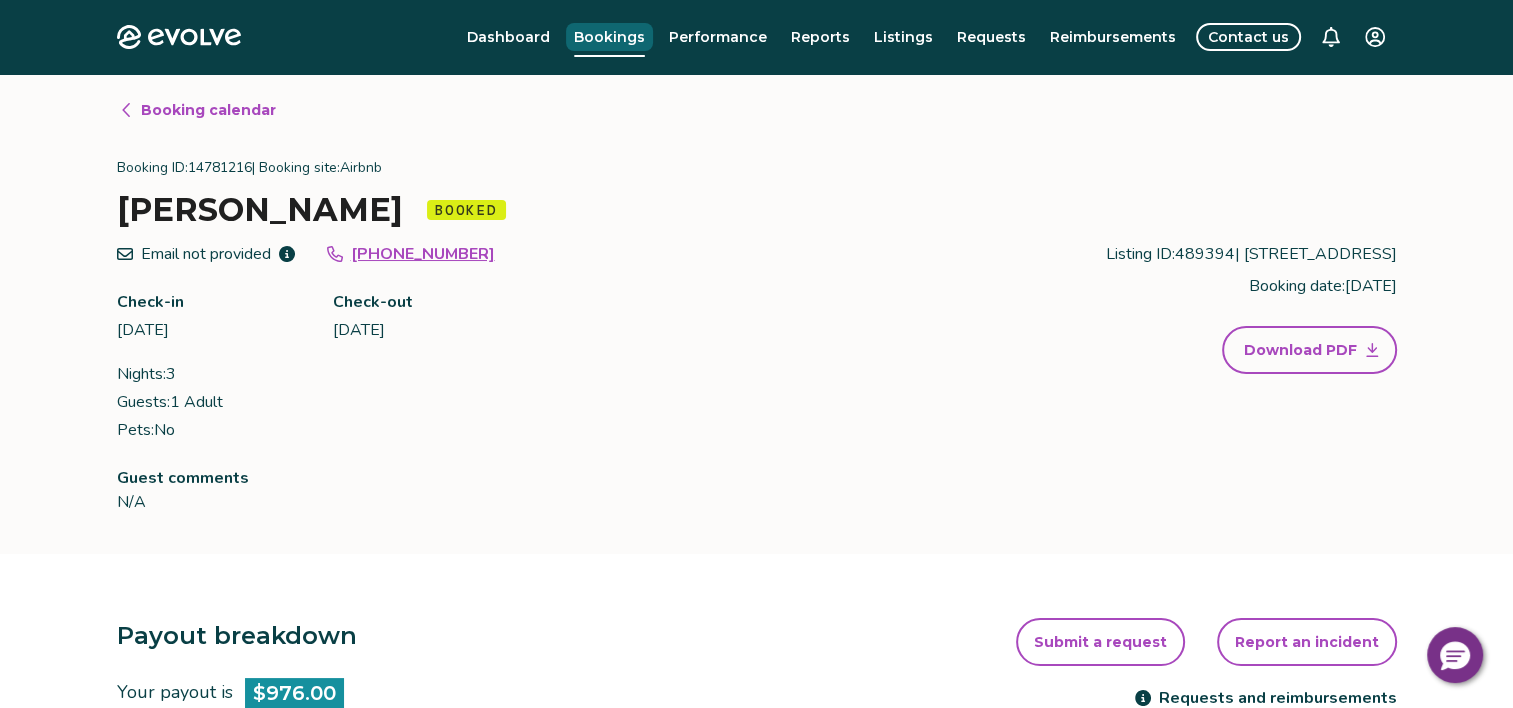 click on "Bookings" at bounding box center (609, 37) 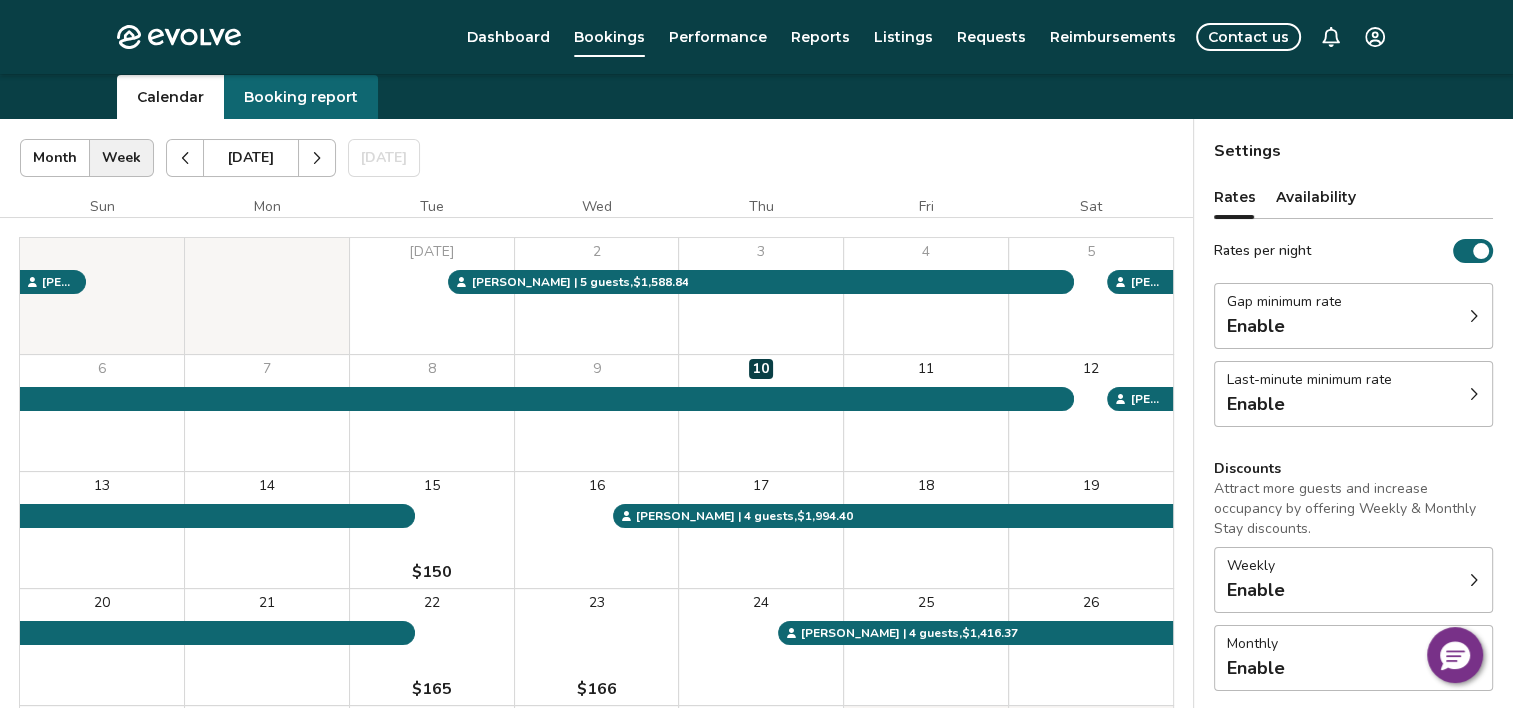 scroll, scrollTop: 60, scrollLeft: 0, axis: vertical 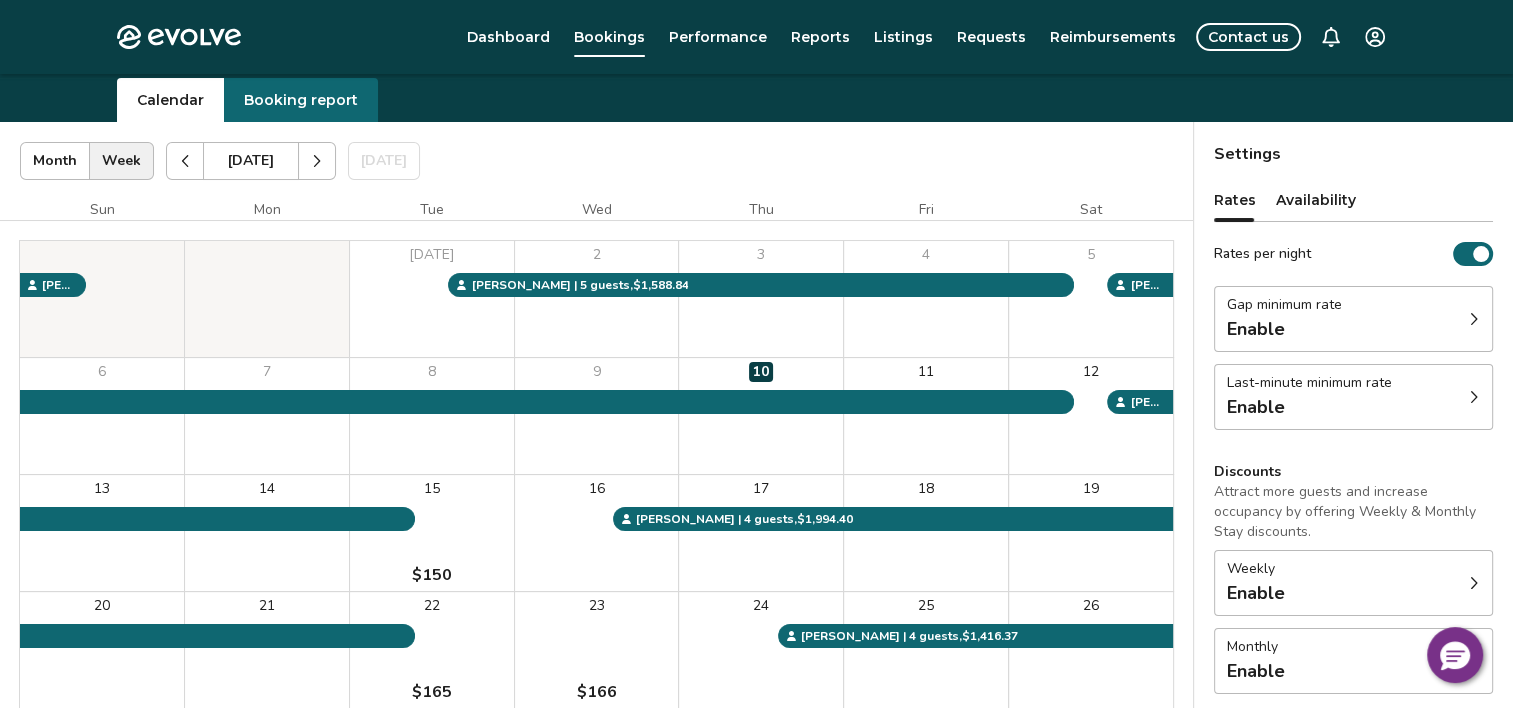 click at bounding box center [317, 161] 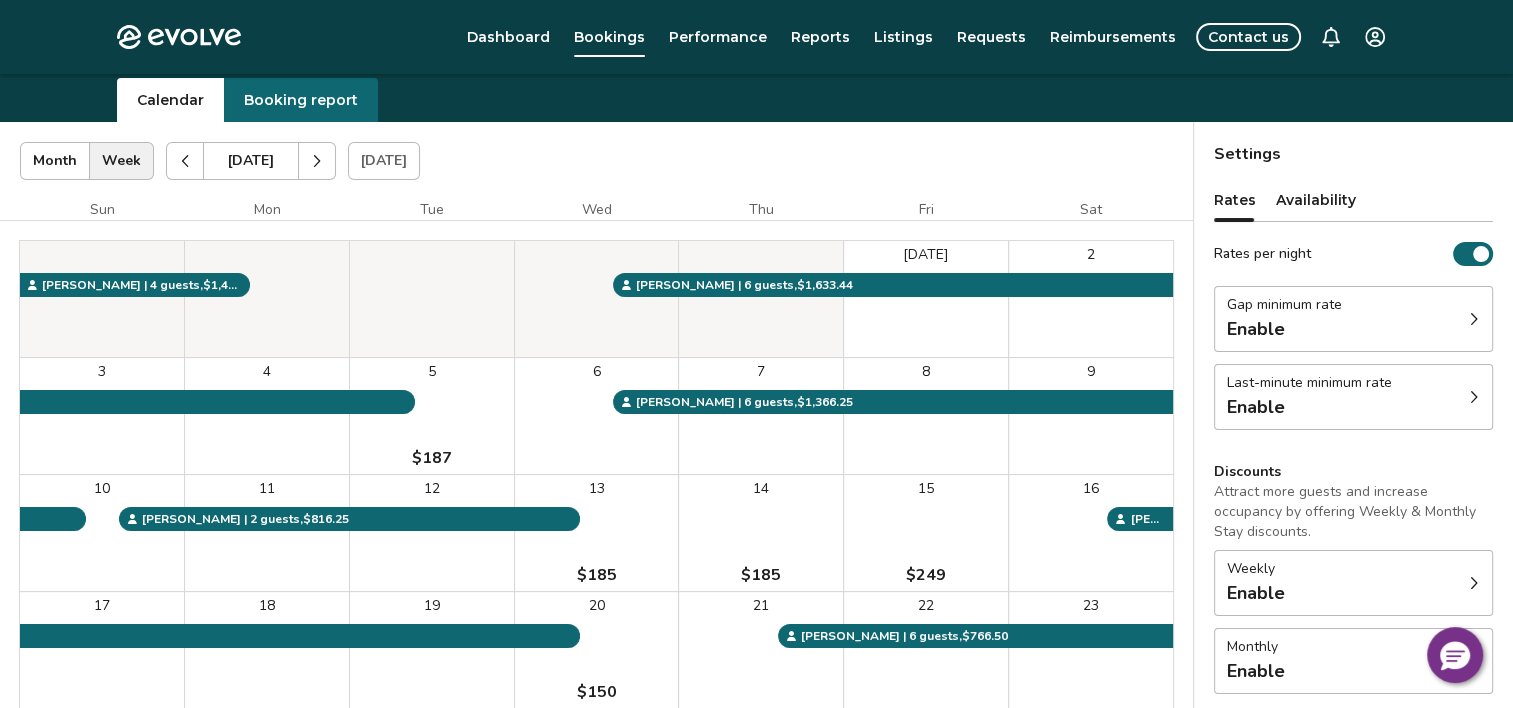 click at bounding box center (317, 161) 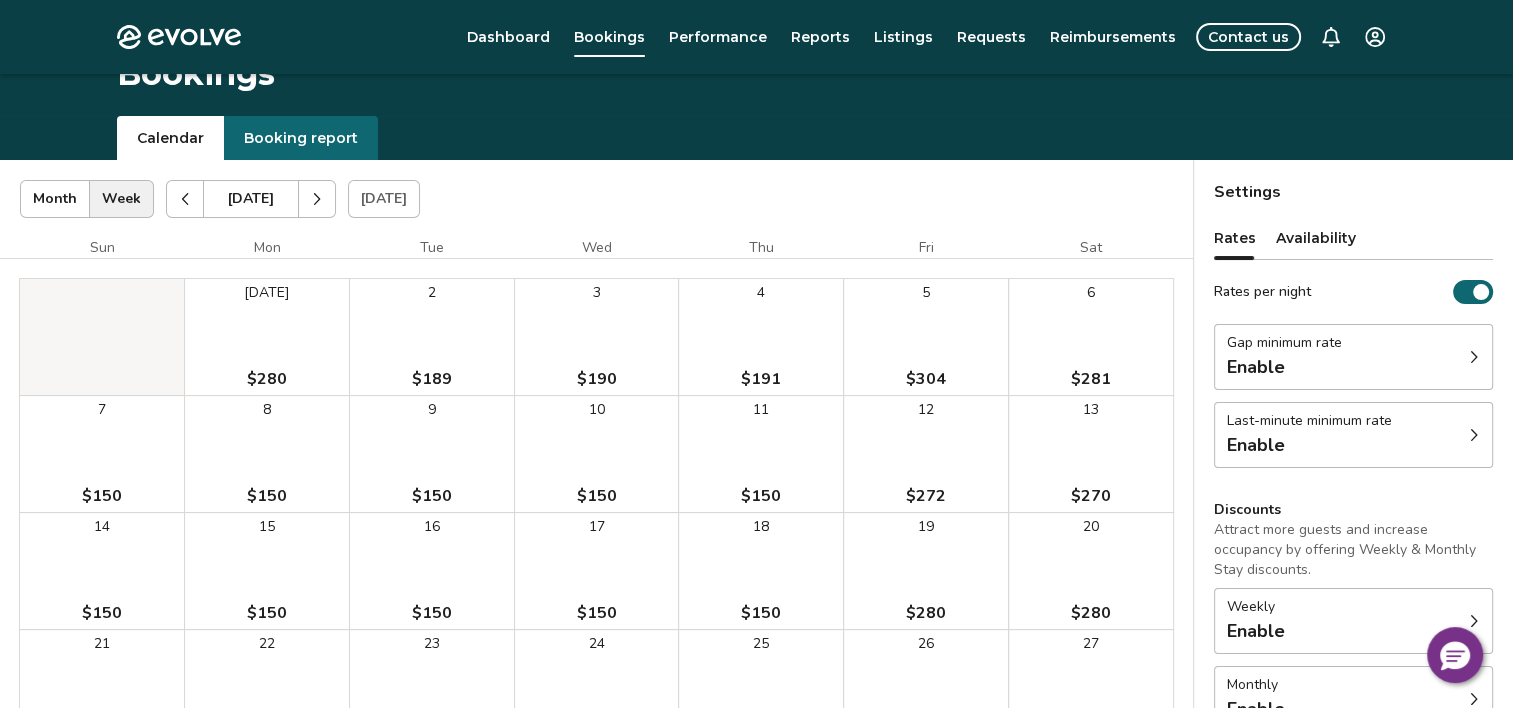 scroll, scrollTop: 0, scrollLeft: 0, axis: both 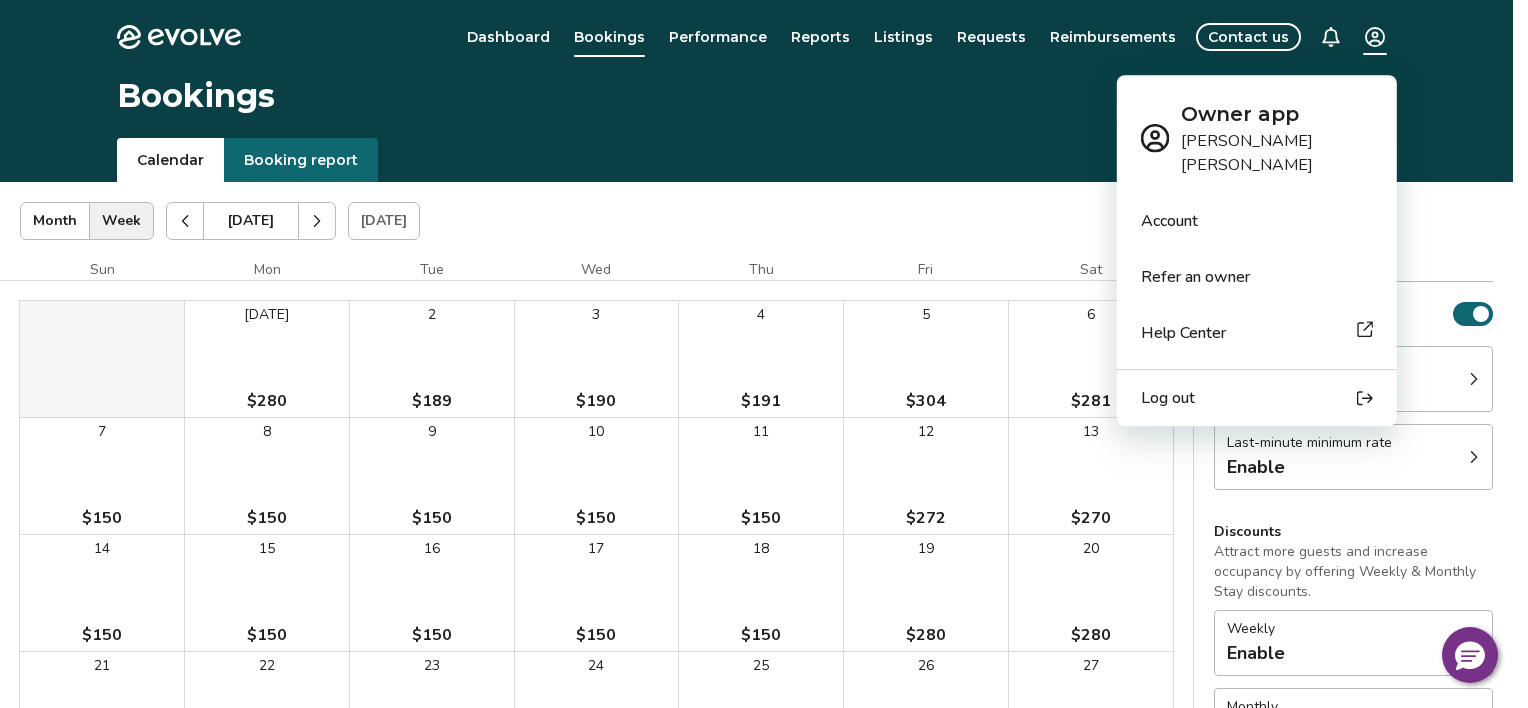 click on "Evolve Dashboard Bookings Performance Reports Listings Requests Reimbursements Contact us Bookings Calendar Booking report [DATE]  | Views Month Week [DATE] [DATE] Settings 6306 Gadwall Ct [DATE] Sun Mon Tue Wed Thu Fri [DATE] $280 2 $189 3 $190 4 $191 5 $304 6 $281 7 $150 8 $150 9 $150 10 $150 11 $150 12 $272 13 $270 14 $150 15 $150 16 $150 17 $150 18 $150 19 $280 20 $280 21 $150 22 $150 23 $150 24 $150 25 $150 26 $274 27 $283 28 $150 29 $150 30 $150 Booking Pending Evolve/Owner Settings Rates Availability Rates per night Gap minimum rate Enable Last-minute minimum rate Enable Discounts Attract more guests and increase occupancy by offering Weekly & Monthly Stay discounts. Weekly Enable Monthly Enable View rates, policies, & fees Gap minimum rate Reduce your minimum rate by 20%  to help fill nights between bookings  (Fridays and Saturdays excluded). Enable Once enabled, the % off may take up to 24 hours to activate and will stay active until you disable. Last-minute minimum rate Enable   Learn more" at bounding box center (764, 517) 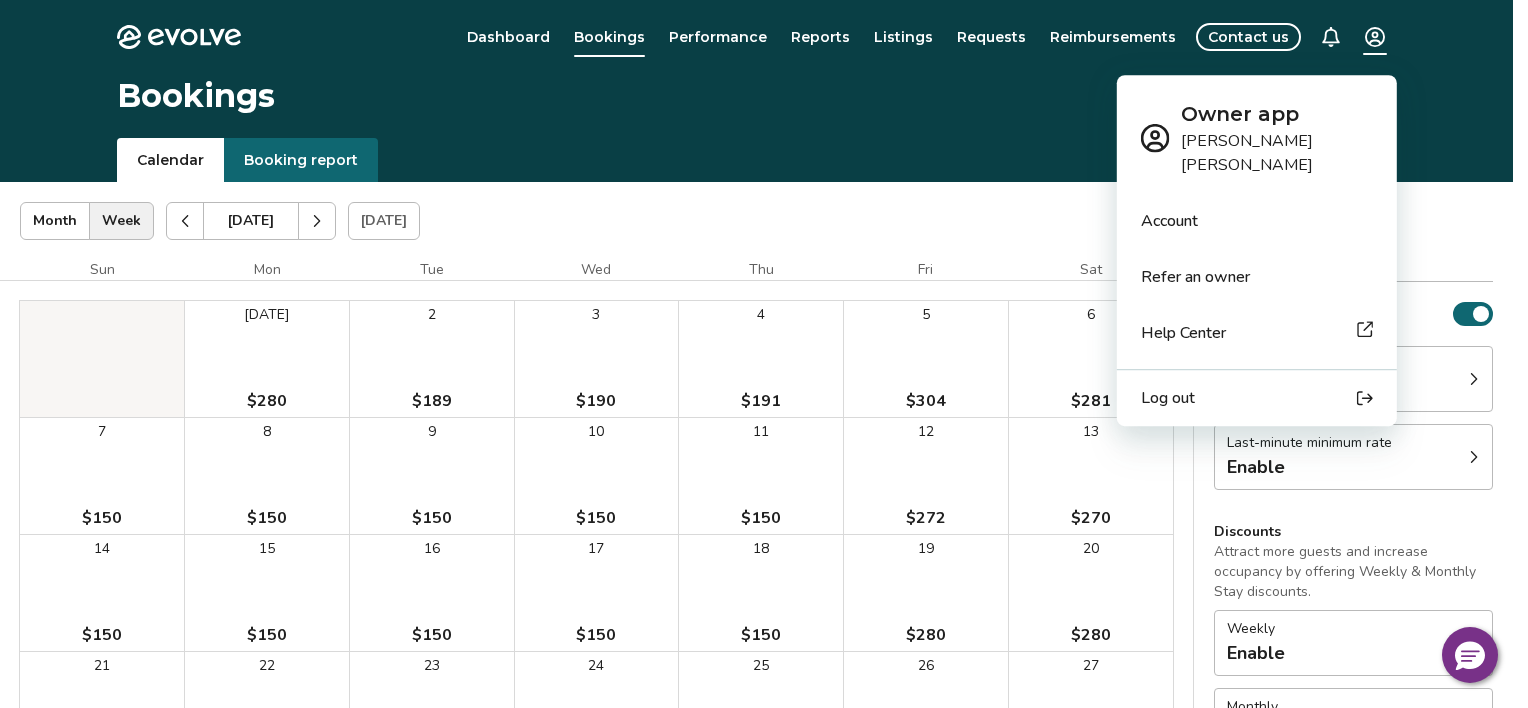 click on "Log out" at bounding box center (1168, 398) 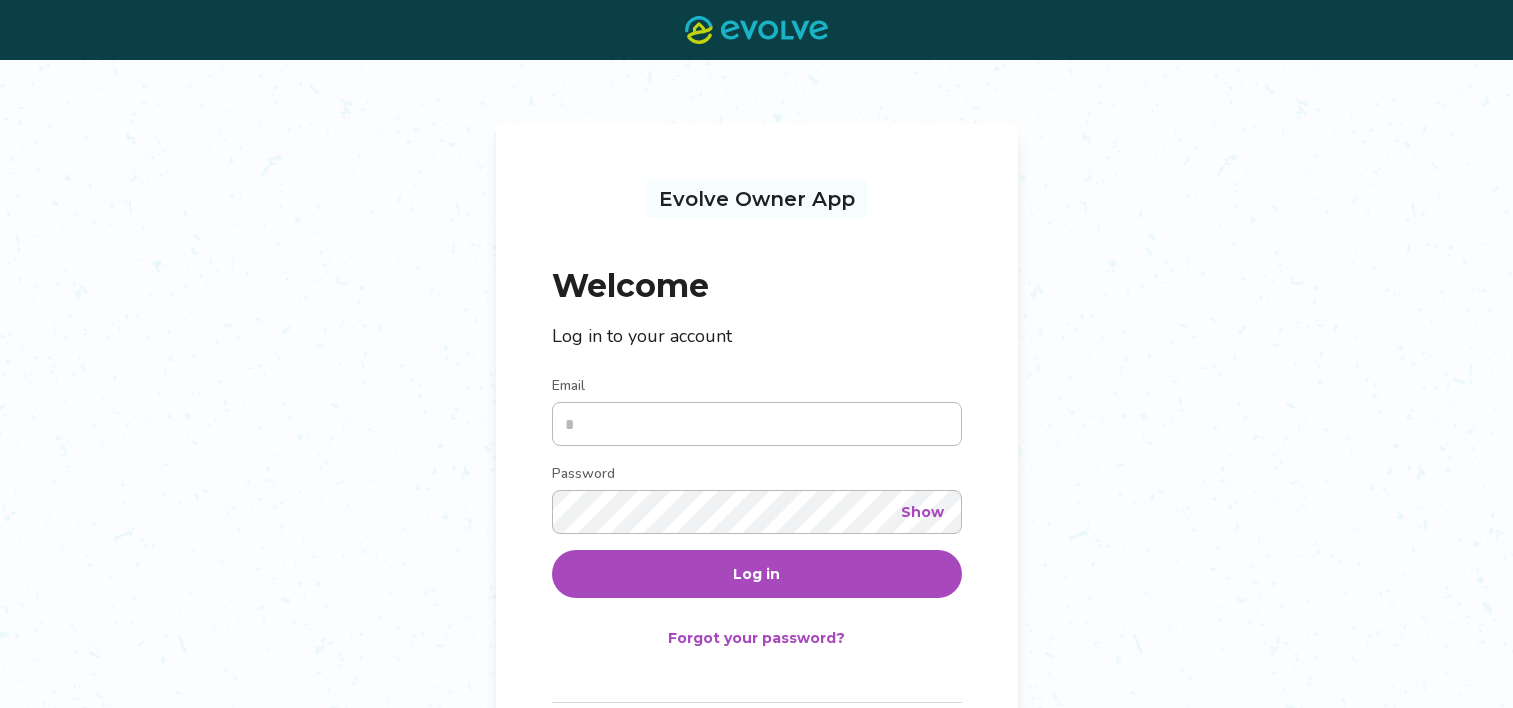 scroll, scrollTop: 0, scrollLeft: 0, axis: both 